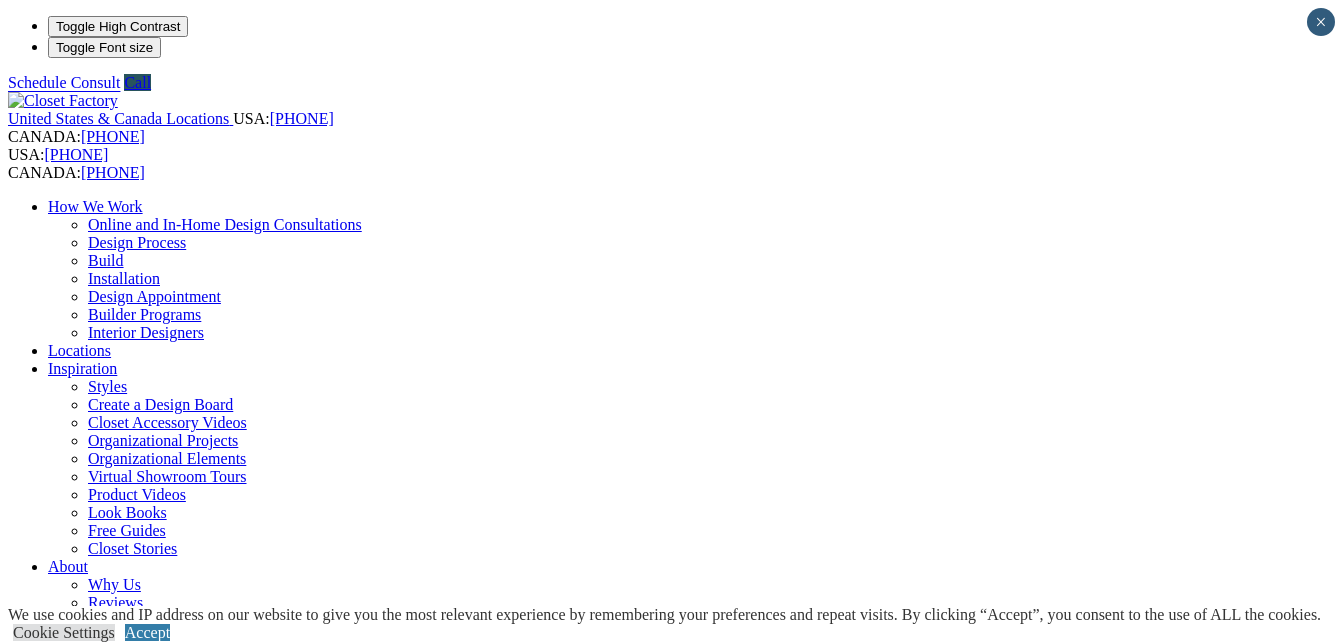 scroll, scrollTop: 0, scrollLeft: 0, axis: both 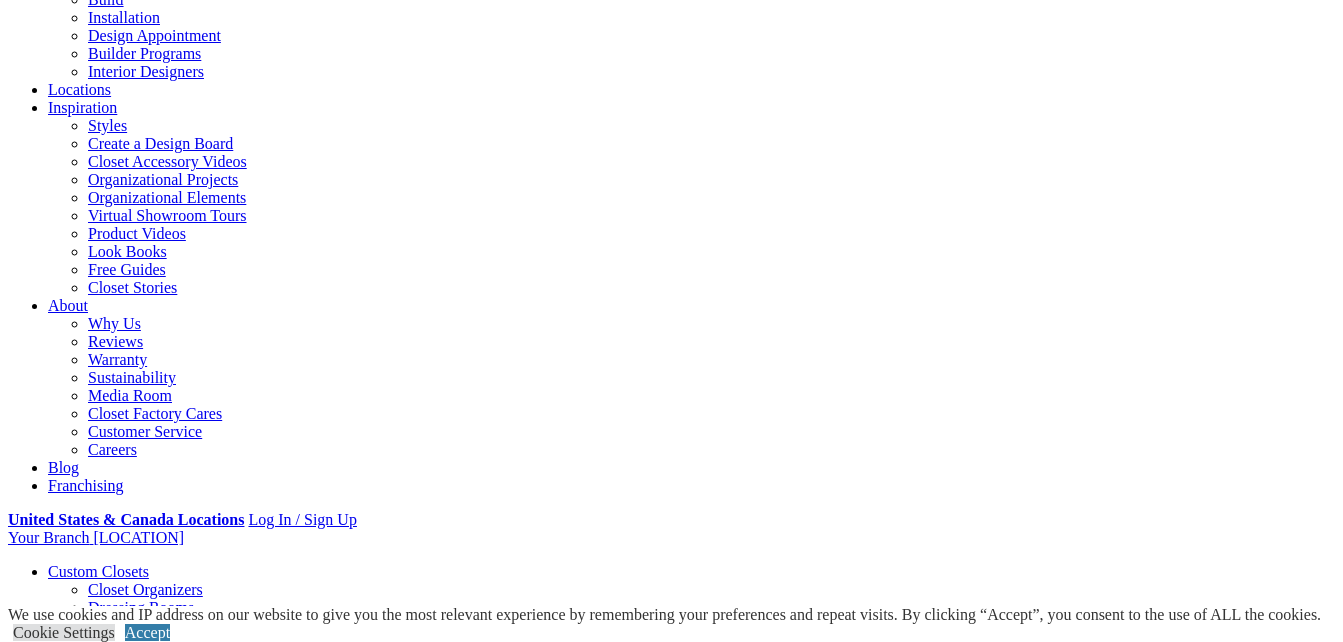 click on "Locations" at bounding box center (79, 89) 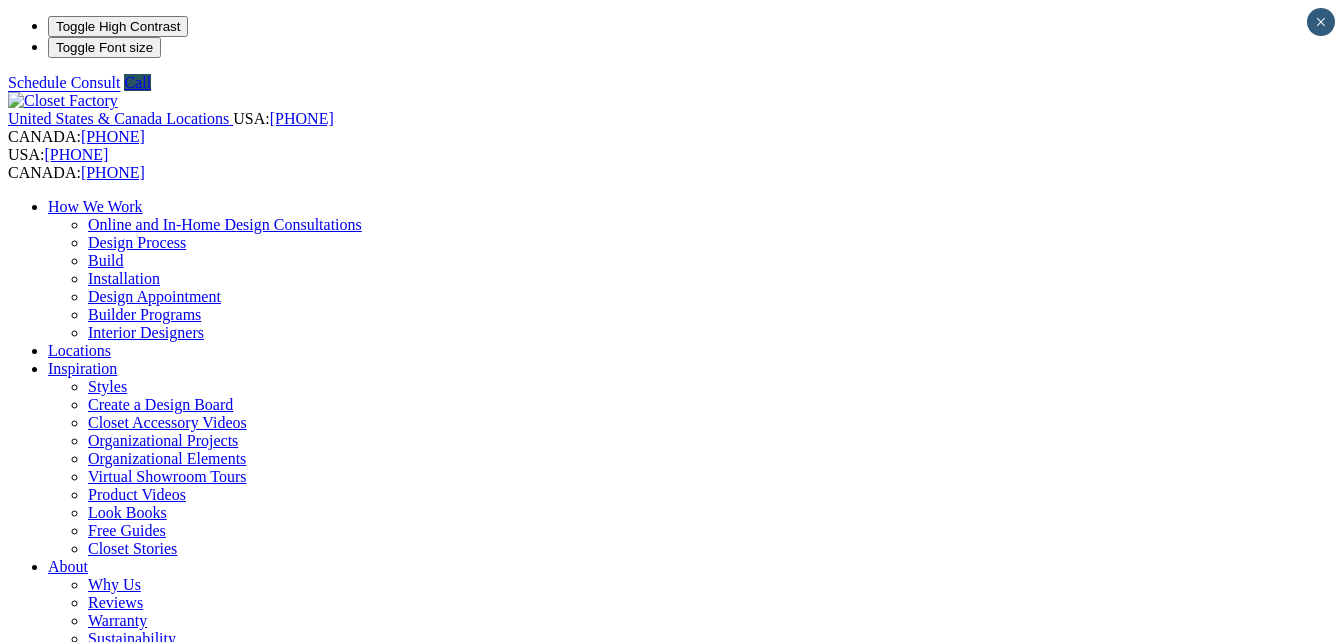 scroll, scrollTop: 0, scrollLeft: 0, axis: both 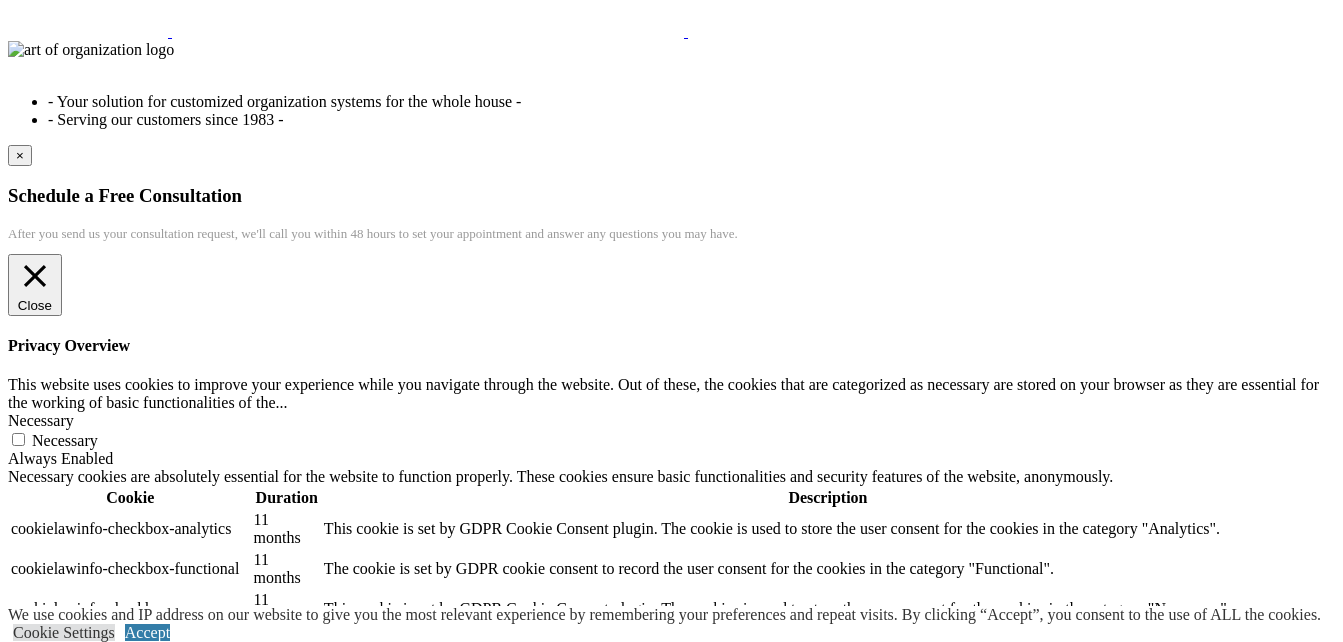 click on "Wall Units" at bounding box center (82, -12540) 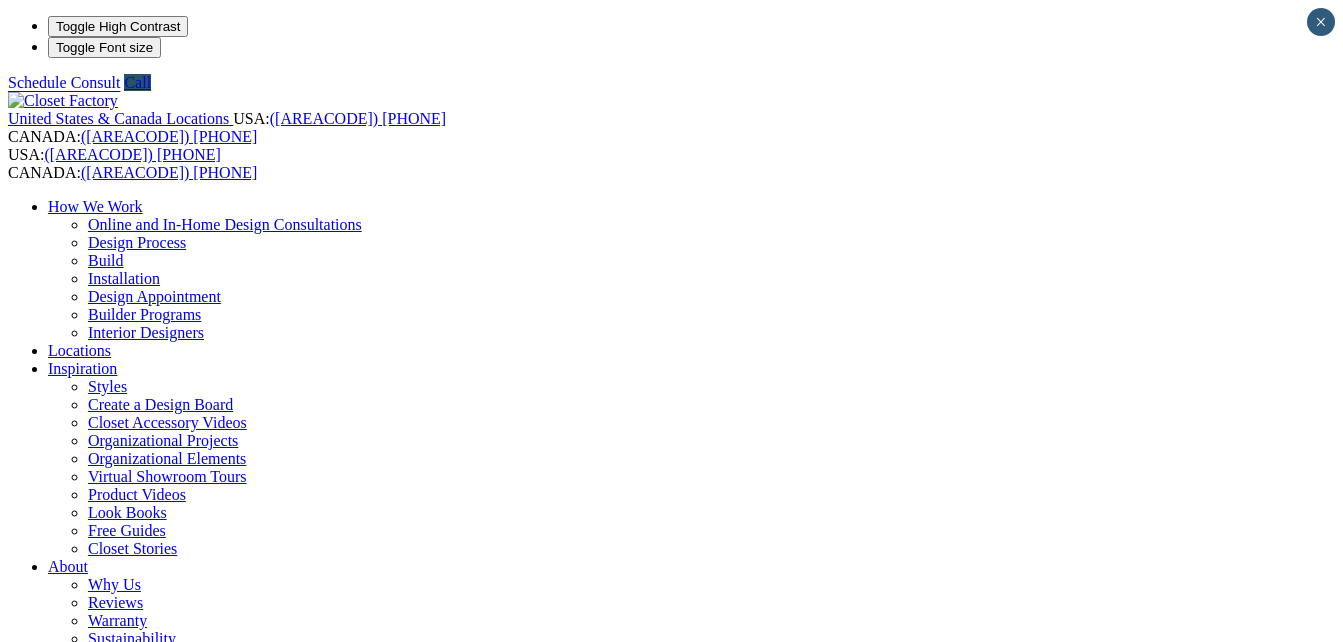 scroll, scrollTop: 0, scrollLeft: 0, axis: both 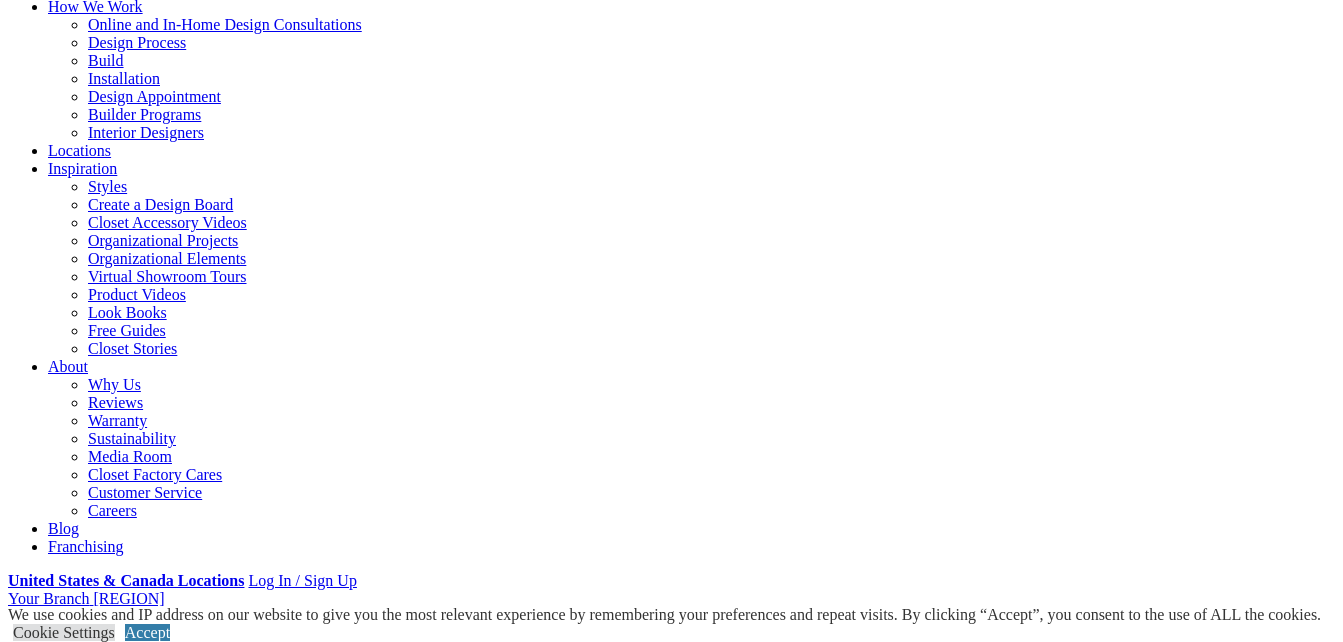 click on "Gallery" at bounding box center [111, 2111] 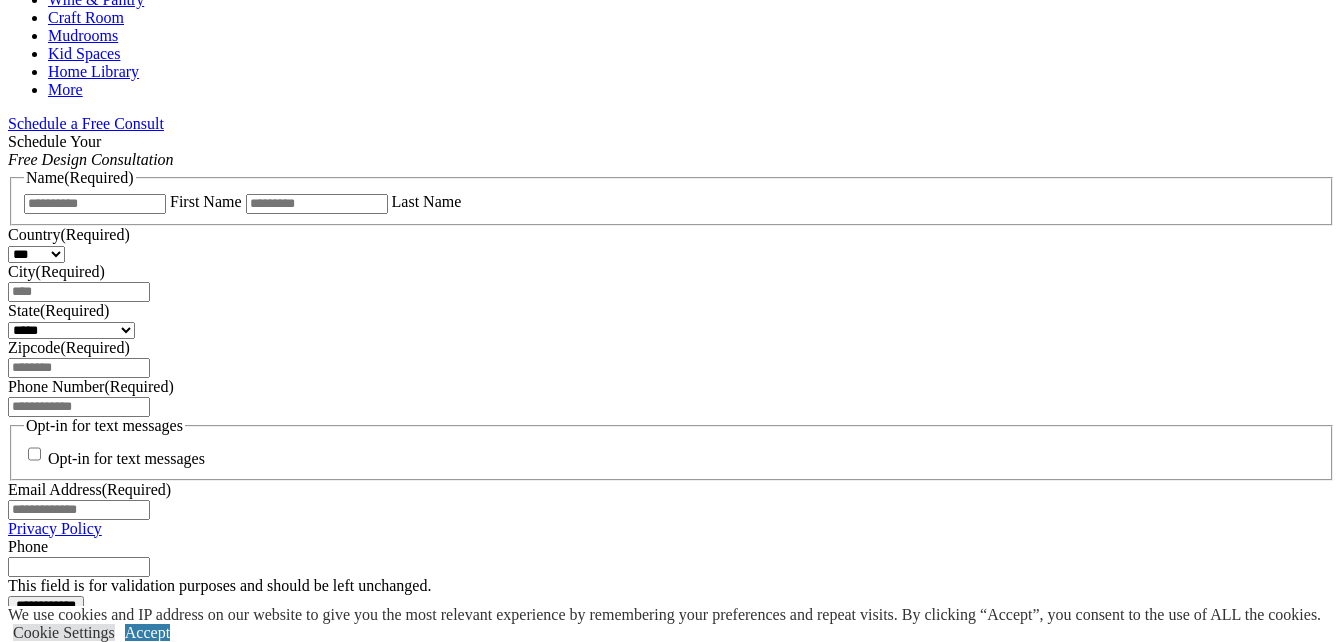 scroll, scrollTop: 1122, scrollLeft: 0, axis: vertical 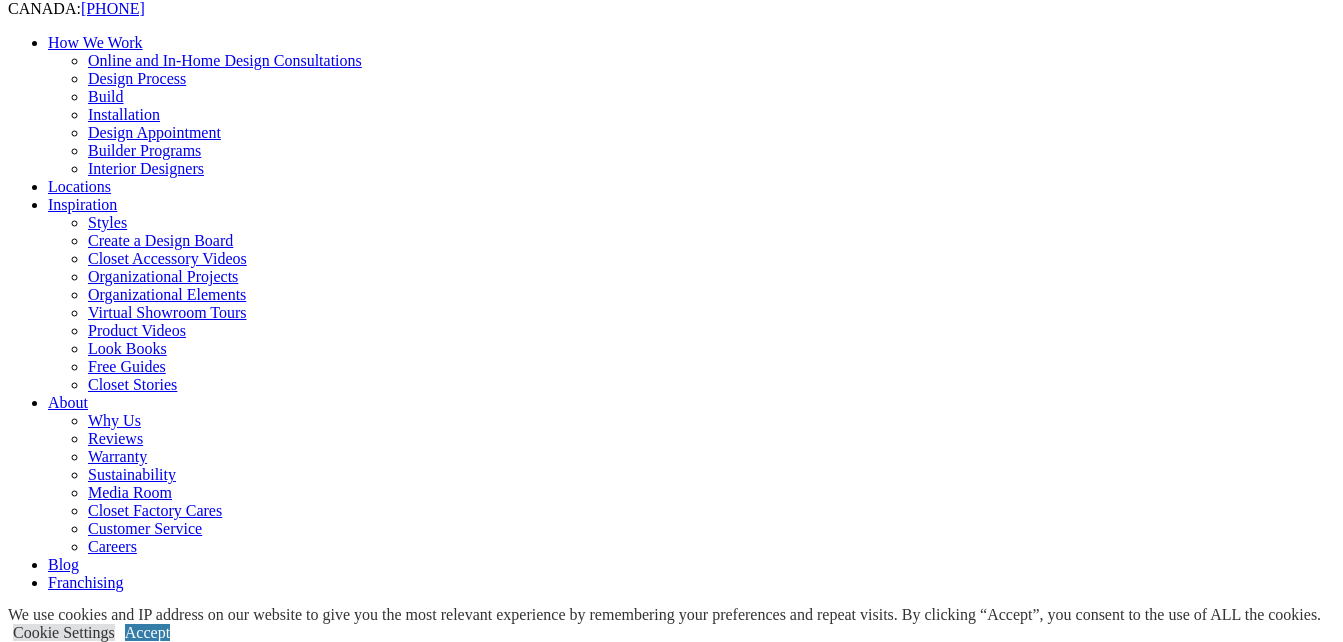 click on "Laundry Room" at bounding box center [96, 902] 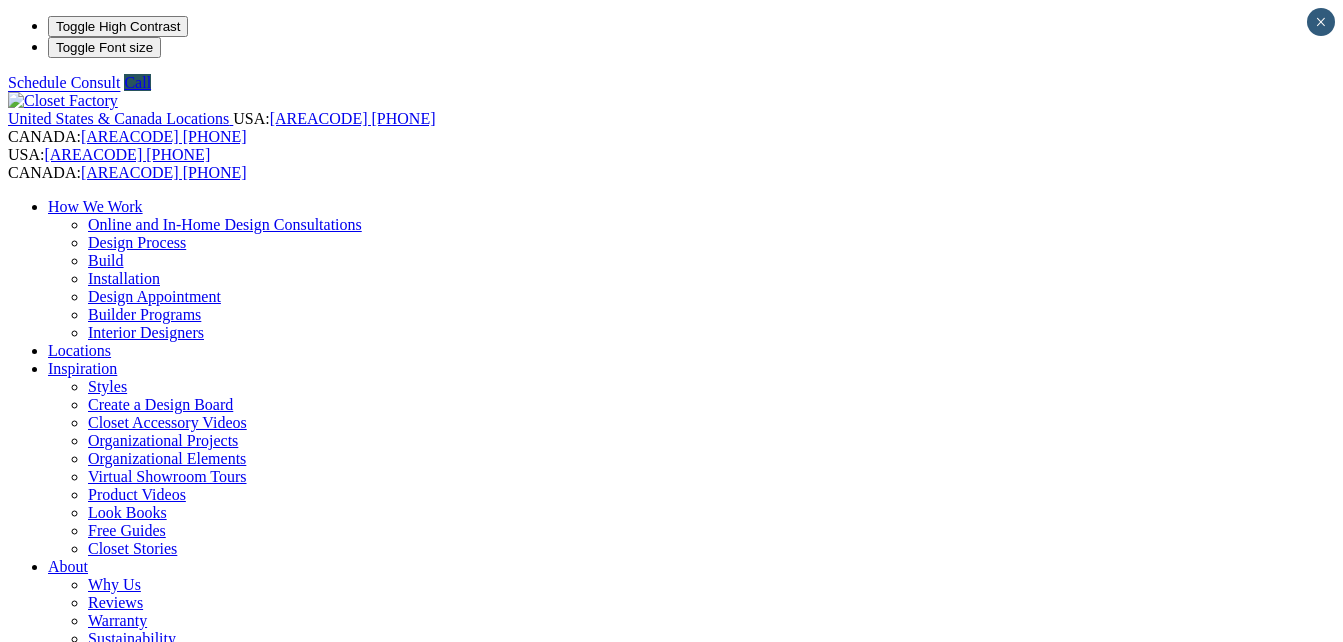 scroll, scrollTop: 0, scrollLeft: 0, axis: both 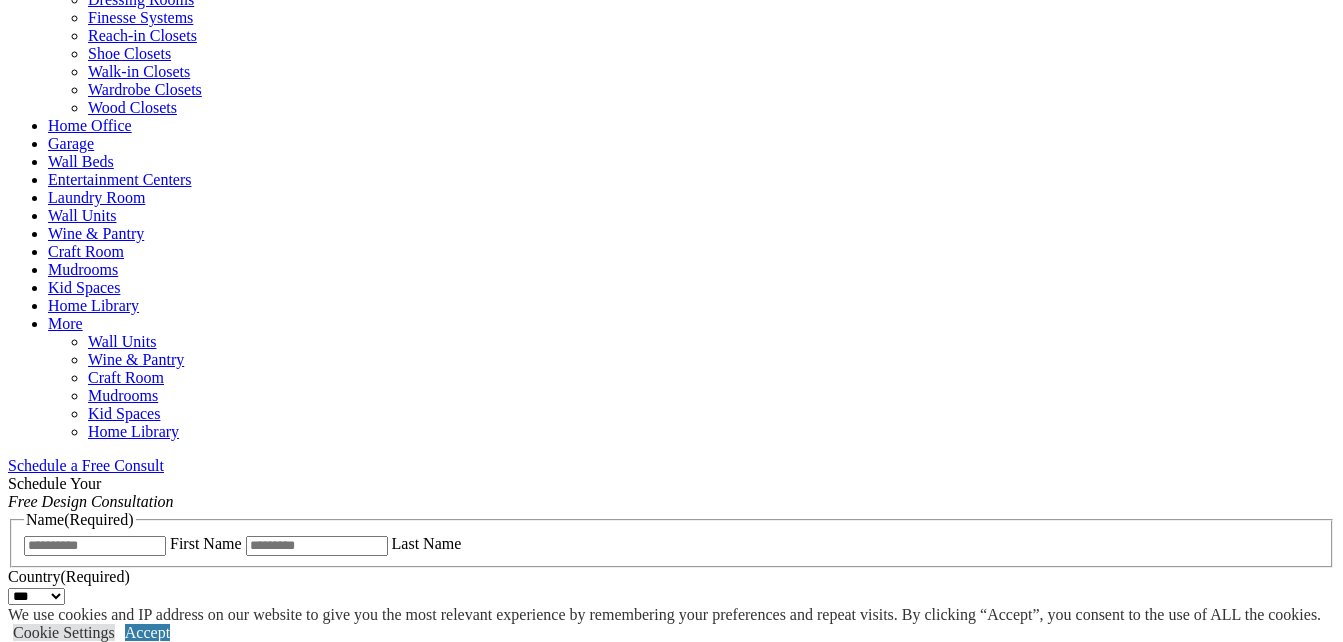 click on "Walk-in Closets" at bounding box center [139, 71] 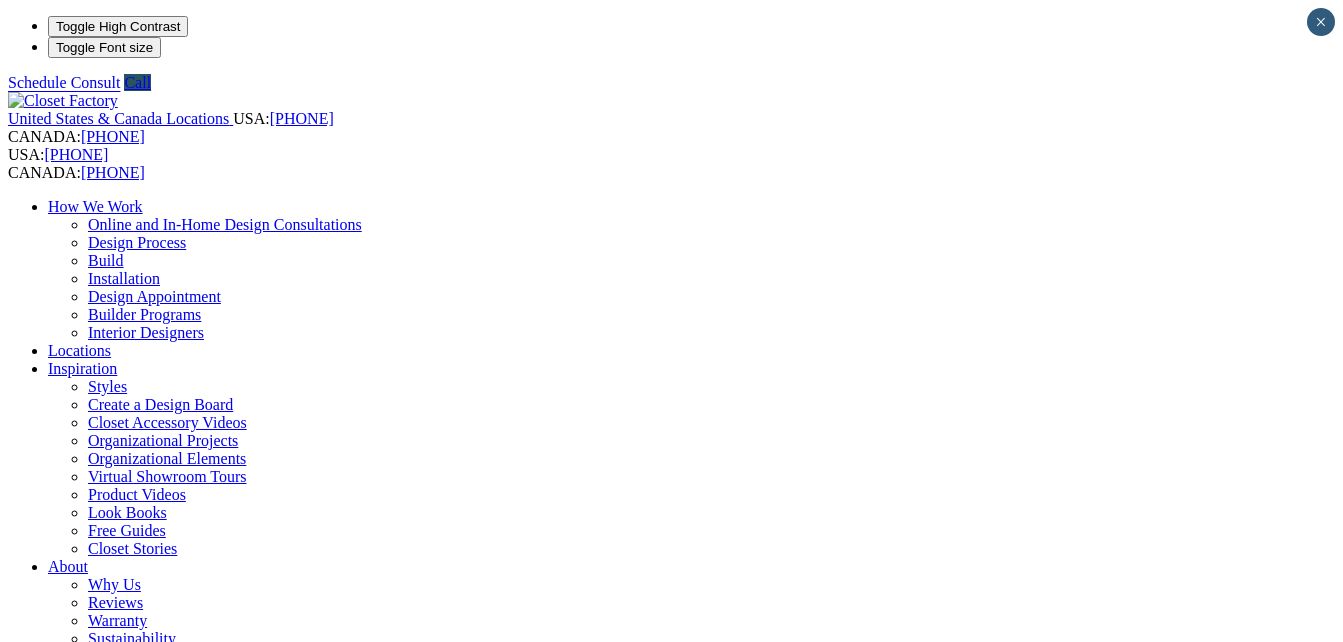 scroll, scrollTop: 0, scrollLeft: 0, axis: both 